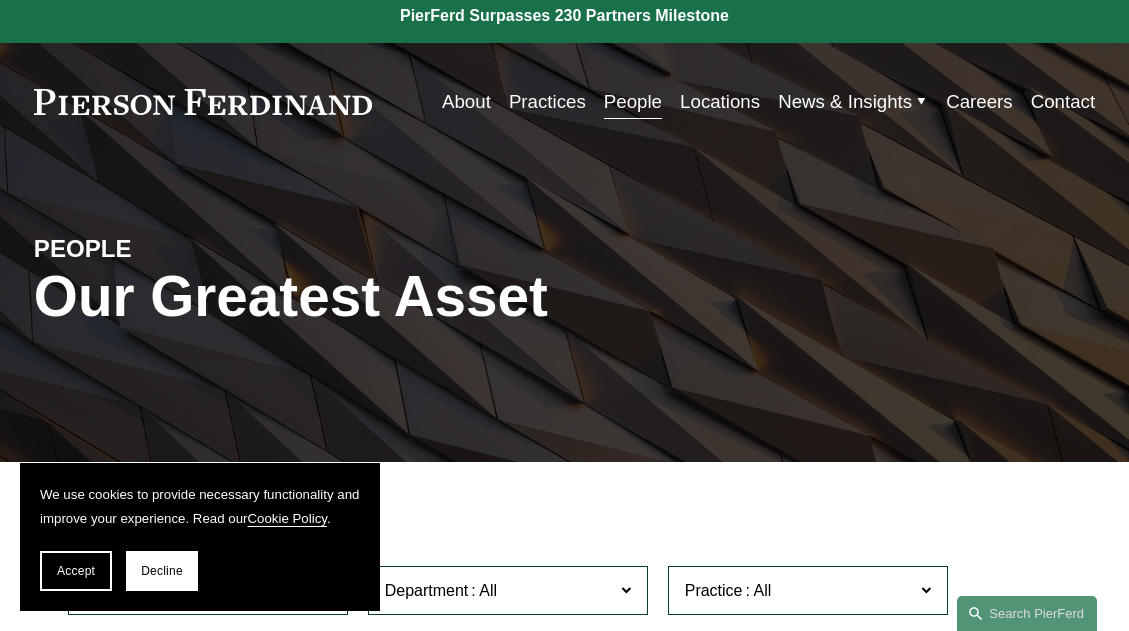 scroll, scrollTop: 13, scrollLeft: 0, axis: vertical 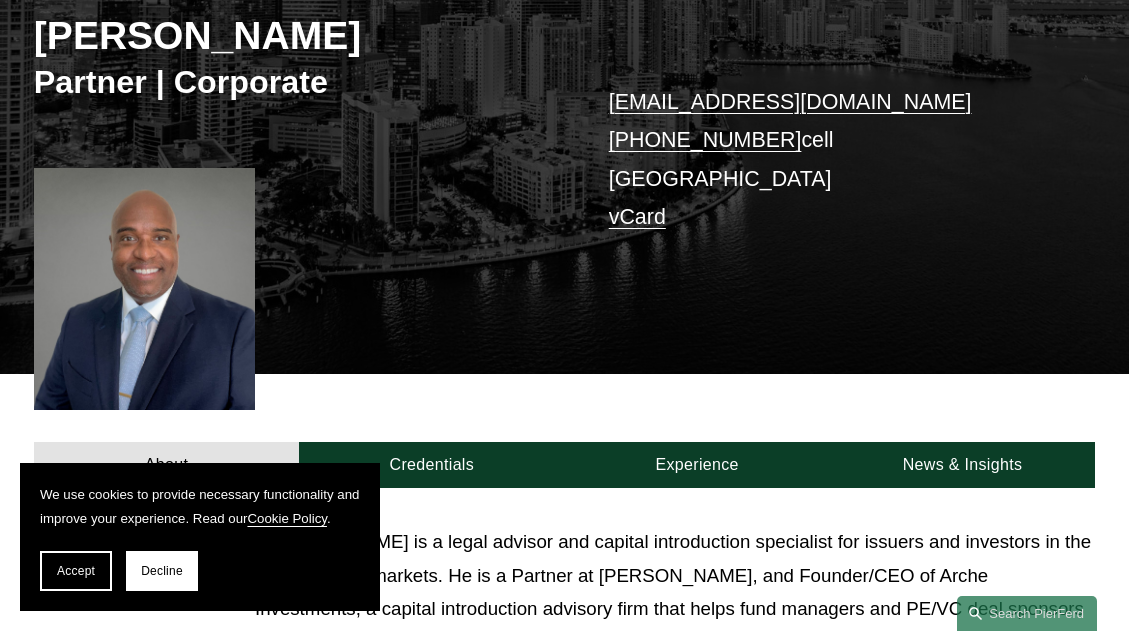 click on "+1.786.529.4341" at bounding box center (705, 140) 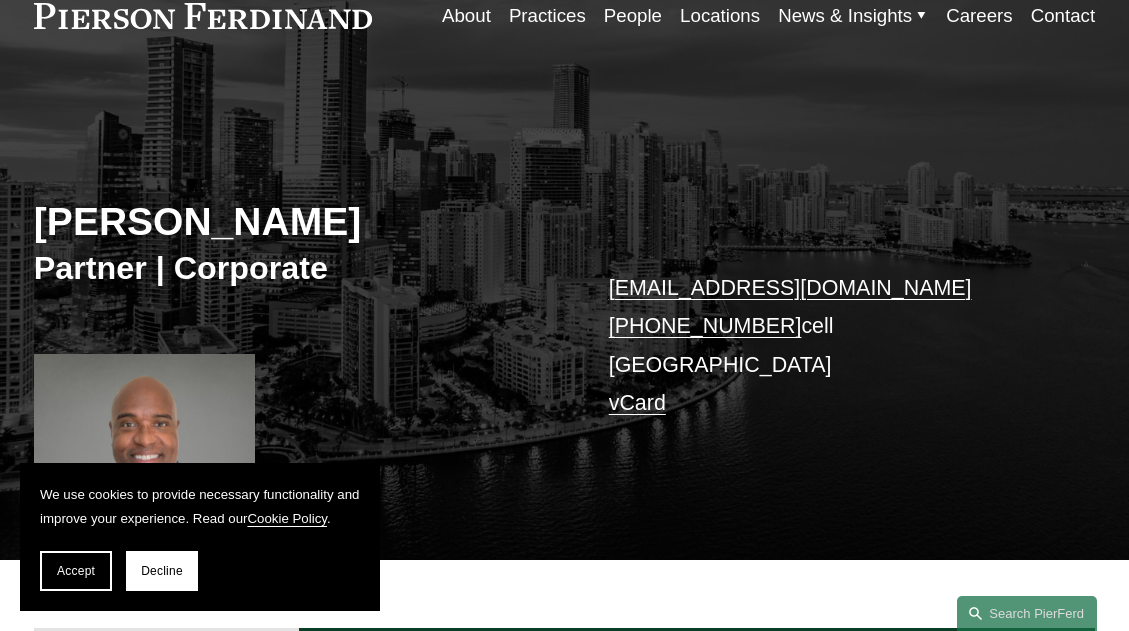 scroll, scrollTop: 94, scrollLeft: 0, axis: vertical 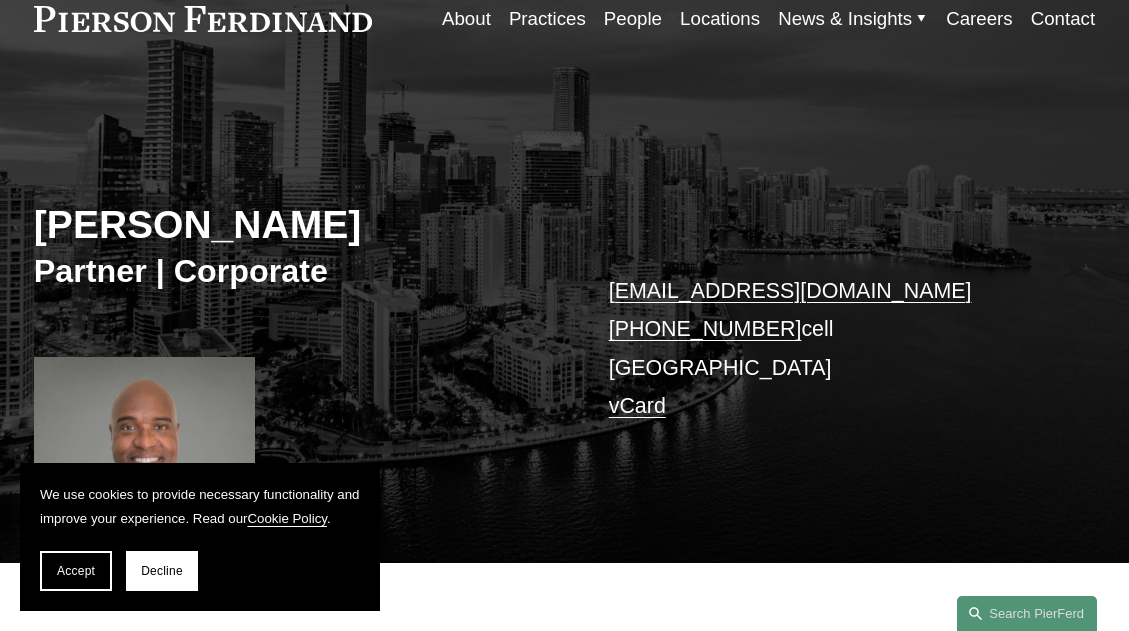 click on "+1.786.529.4341" at bounding box center (705, 329) 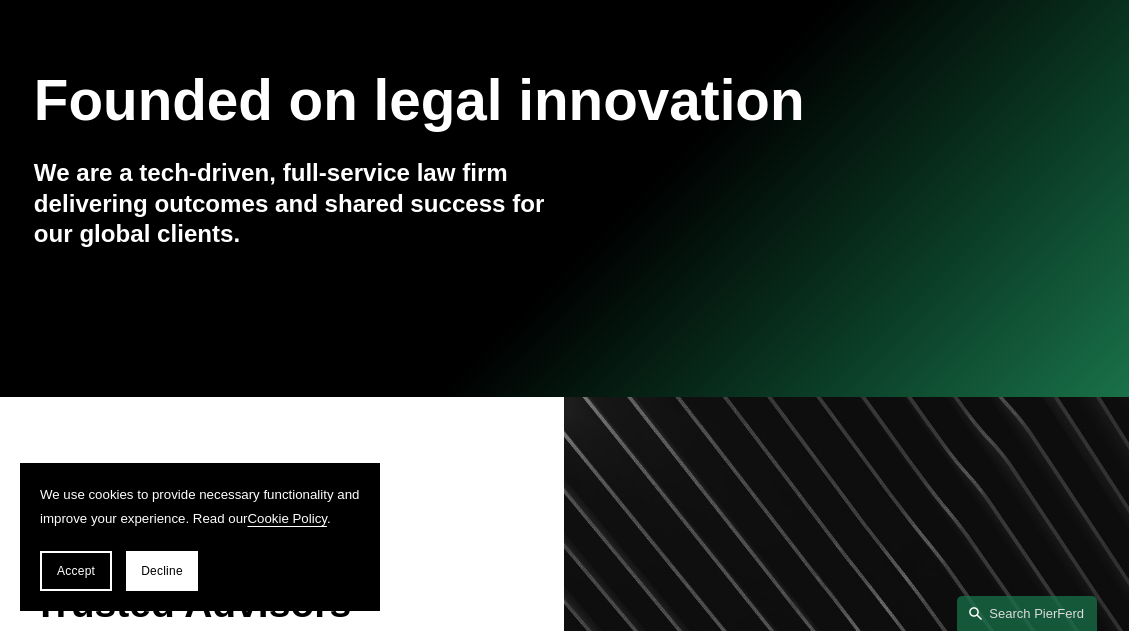 scroll, scrollTop: 211, scrollLeft: 0, axis: vertical 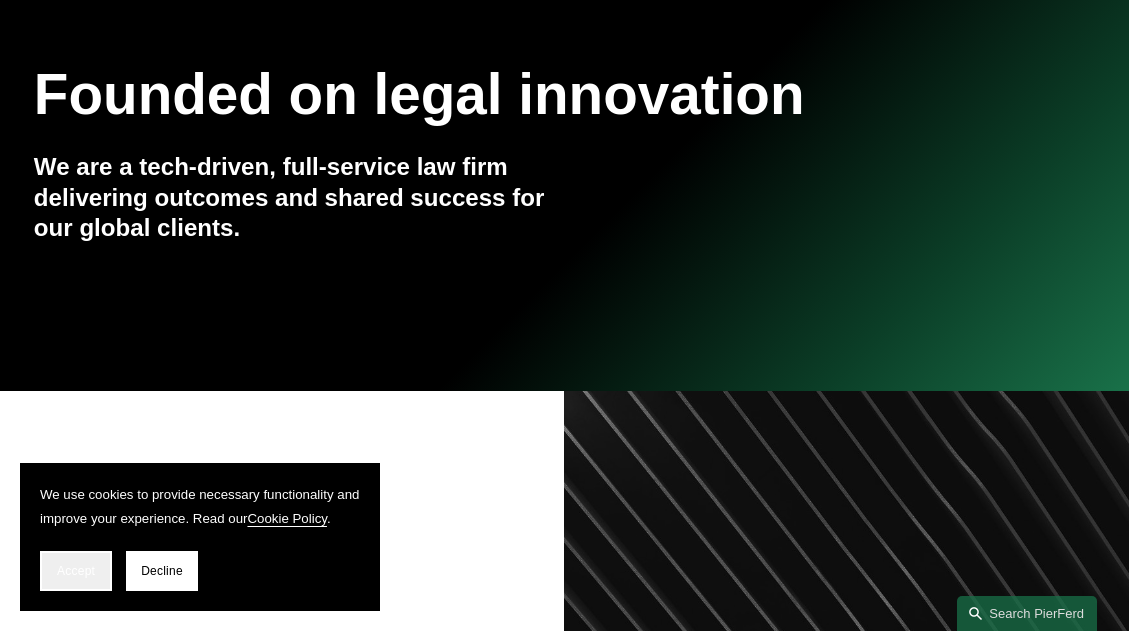 click on "Accept" at bounding box center [76, 571] 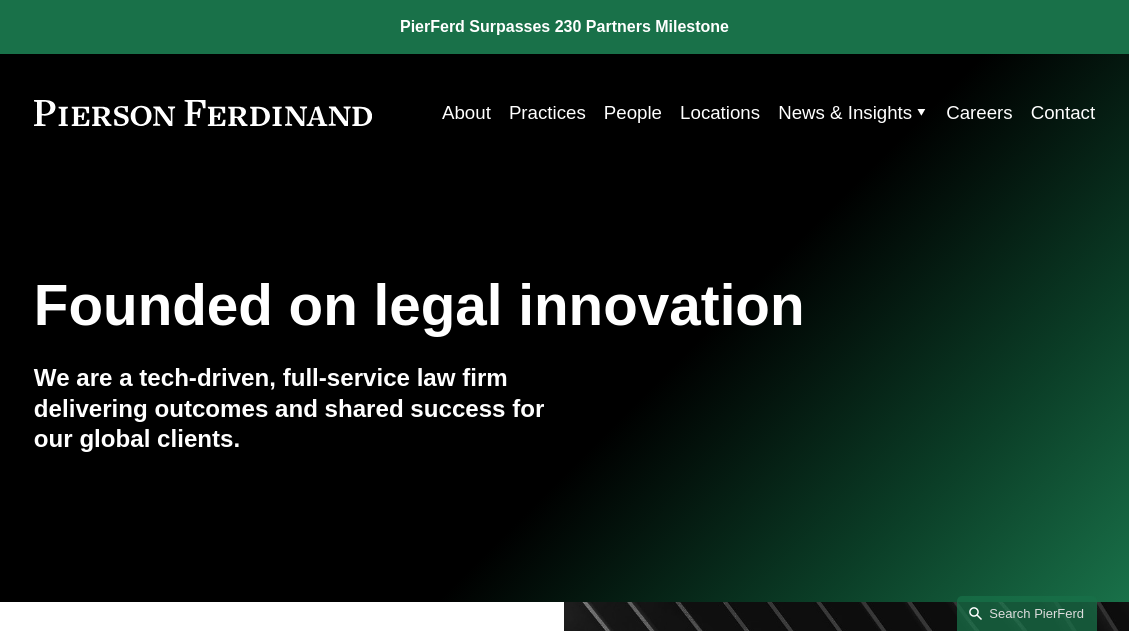scroll, scrollTop: 0, scrollLeft: 0, axis: both 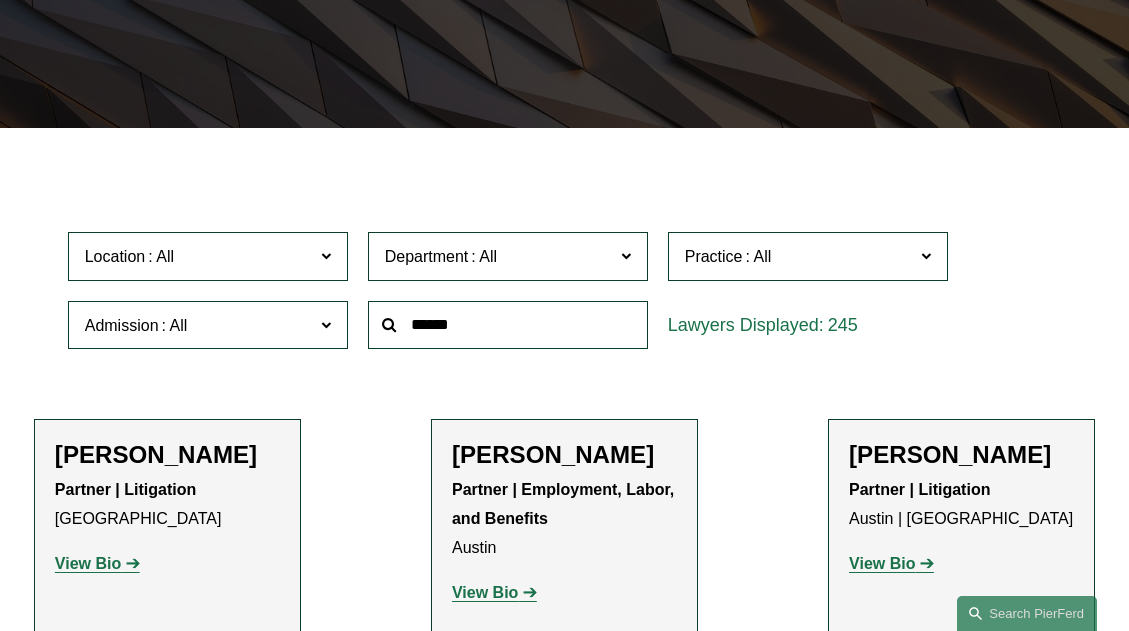 click 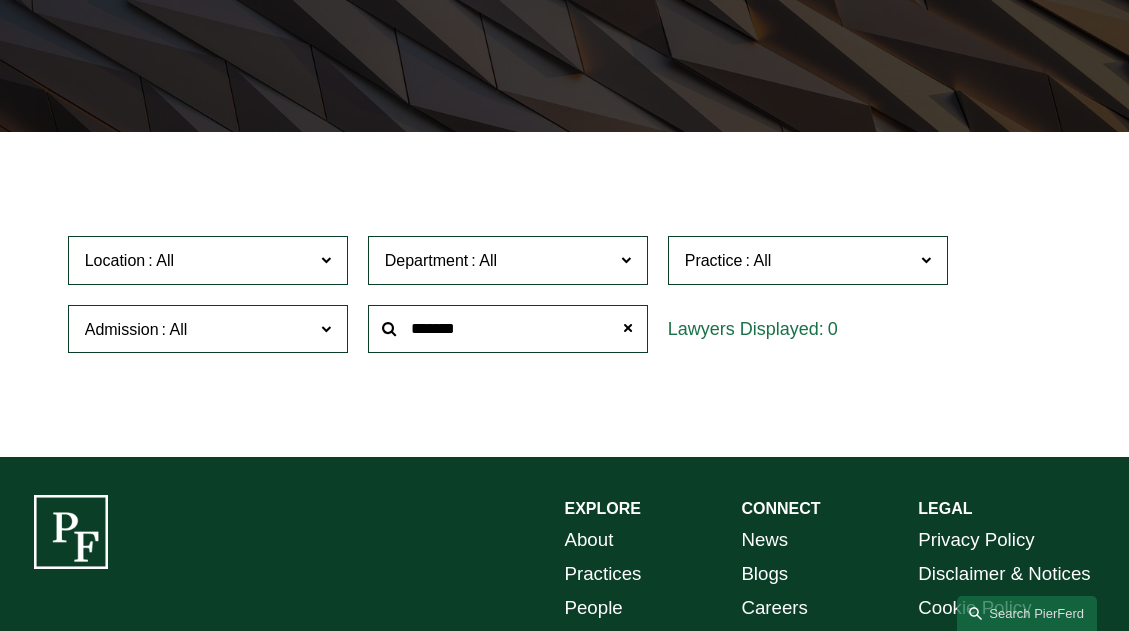 scroll, scrollTop: 341, scrollLeft: 0, axis: vertical 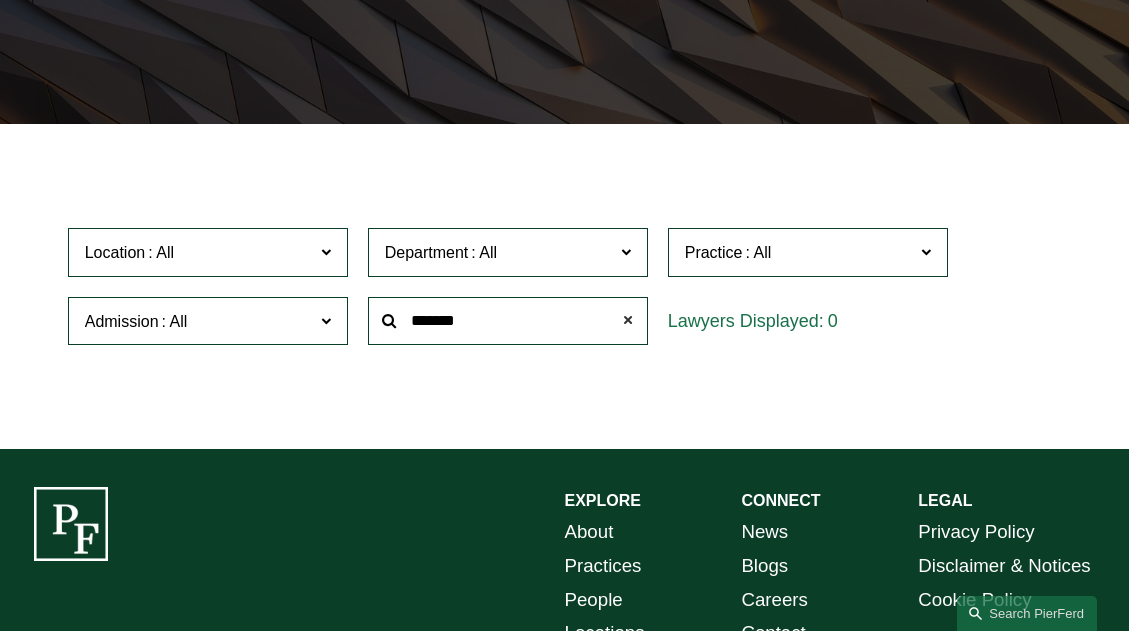 click 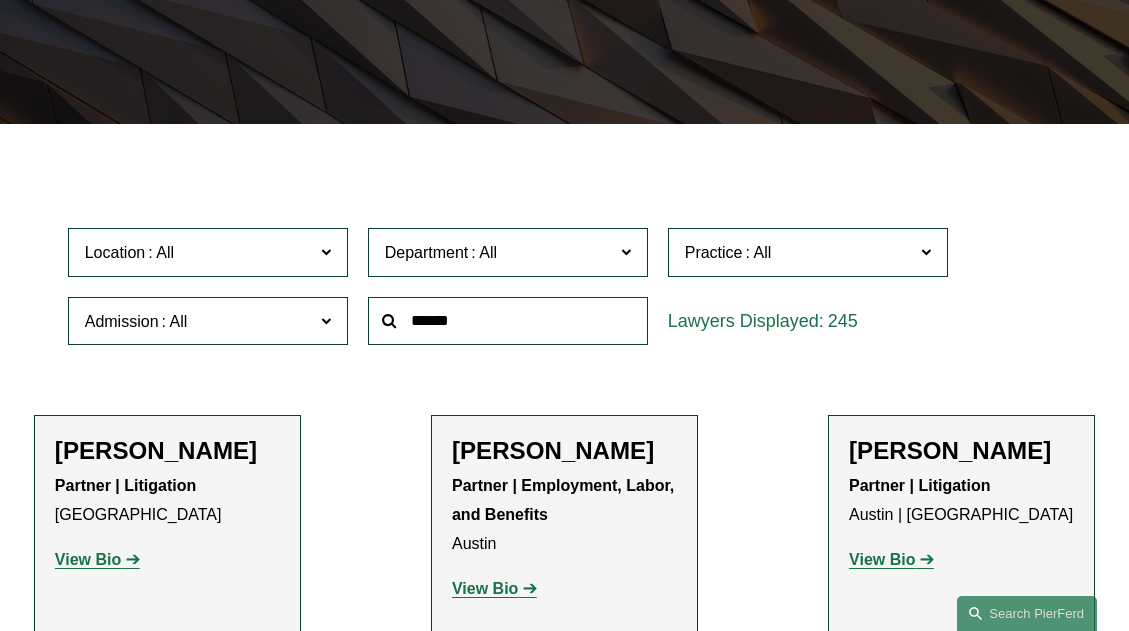 click 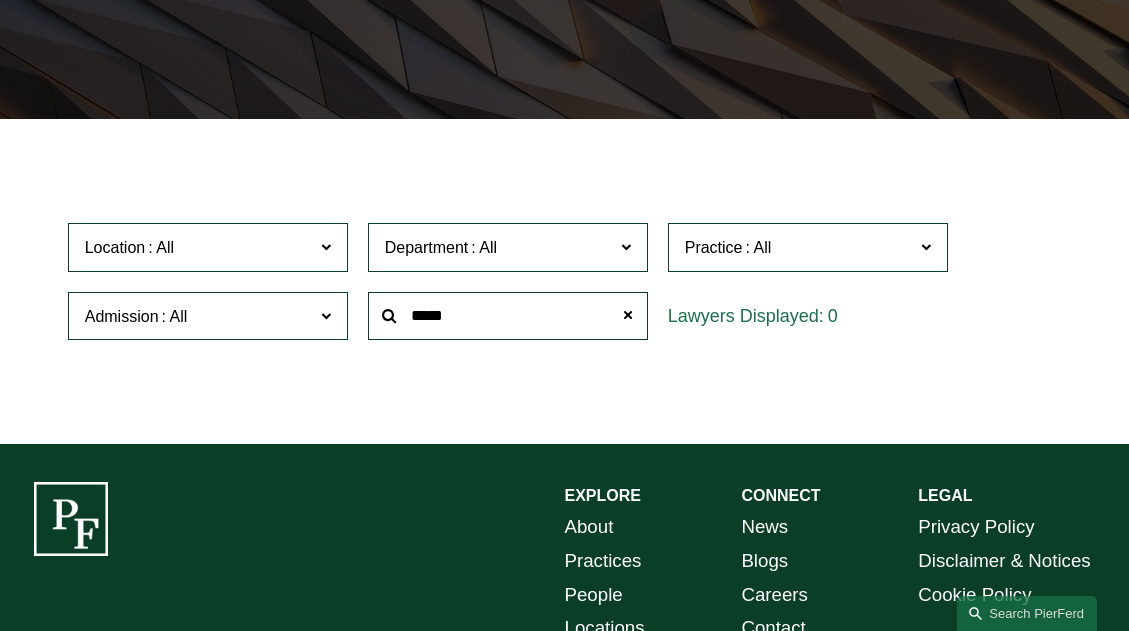 scroll, scrollTop: 356, scrollLeft: 0, axis: vertical 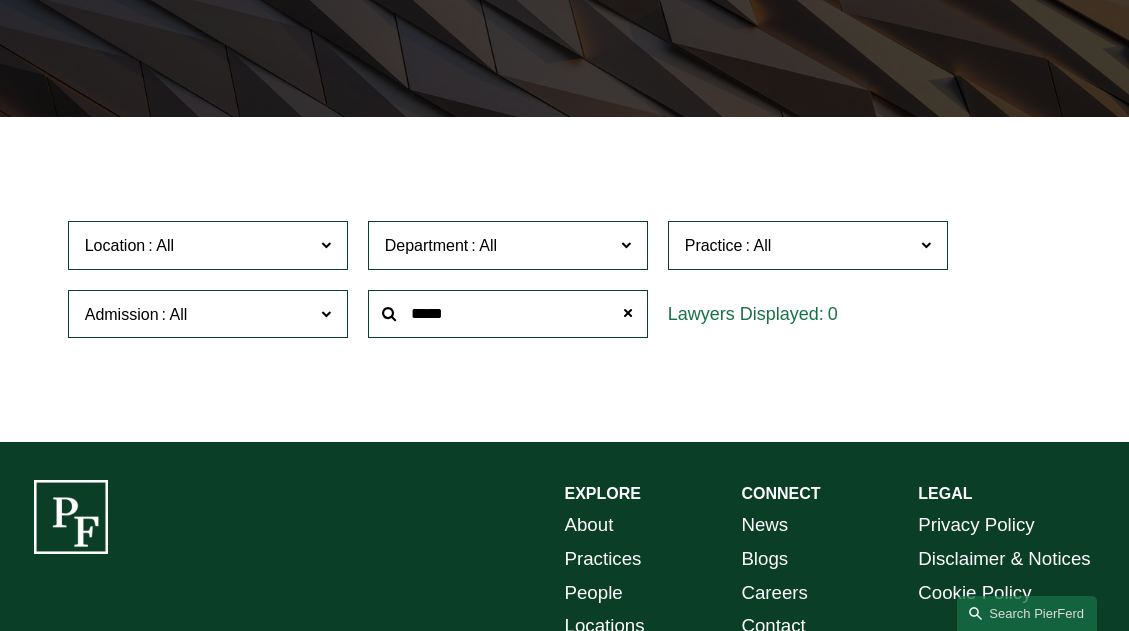type on "*****" 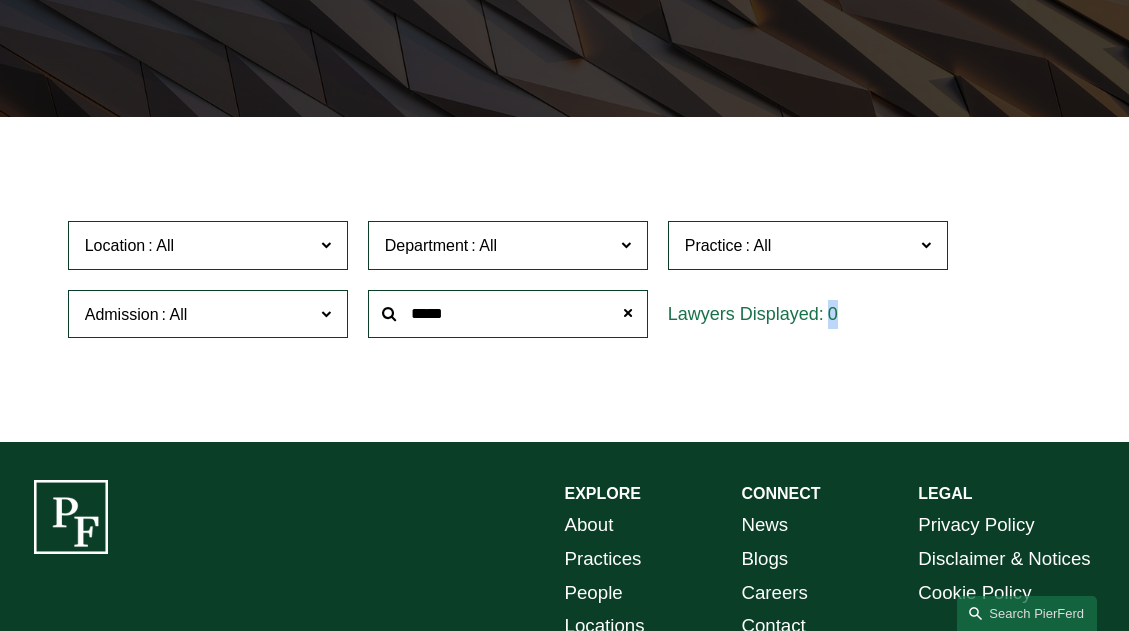 drag, startPoint x: 682, startPoint y: 350, endPoint x: 685, endPoint y: 326, distance: 24.186773 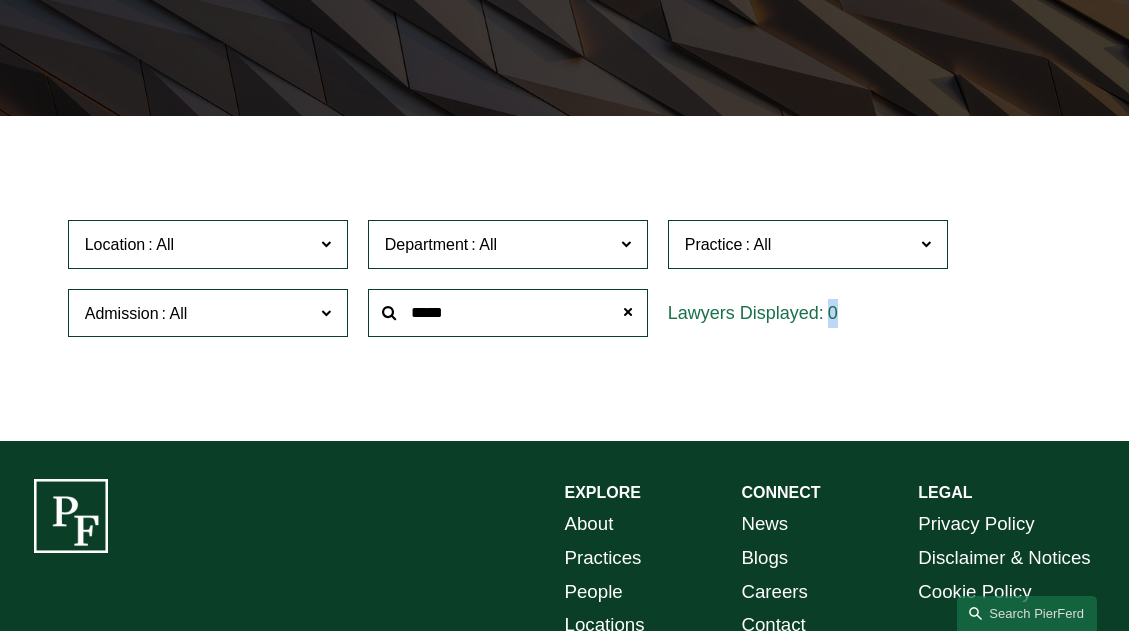 scroll, scrollTop: 357, scrollLeft: 0, axis: vertical 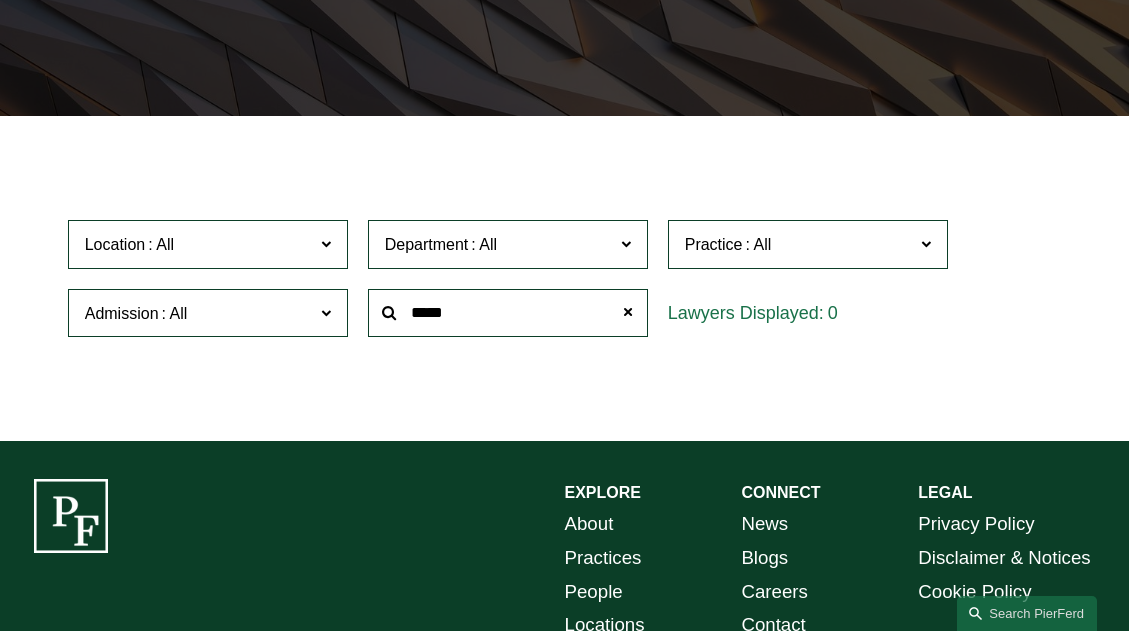 click on "Department All Corporate Employment, Labor, and Benefits Intellectual Property Litigation" 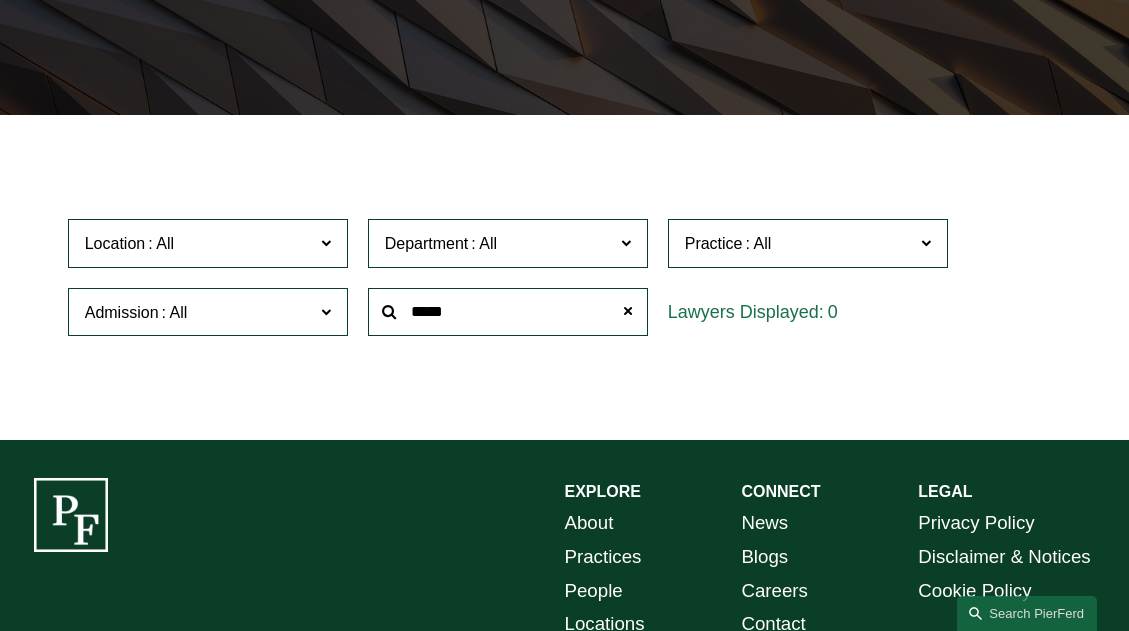 scroll, scrollTop: 359, scrollLeft: 1, axis: both 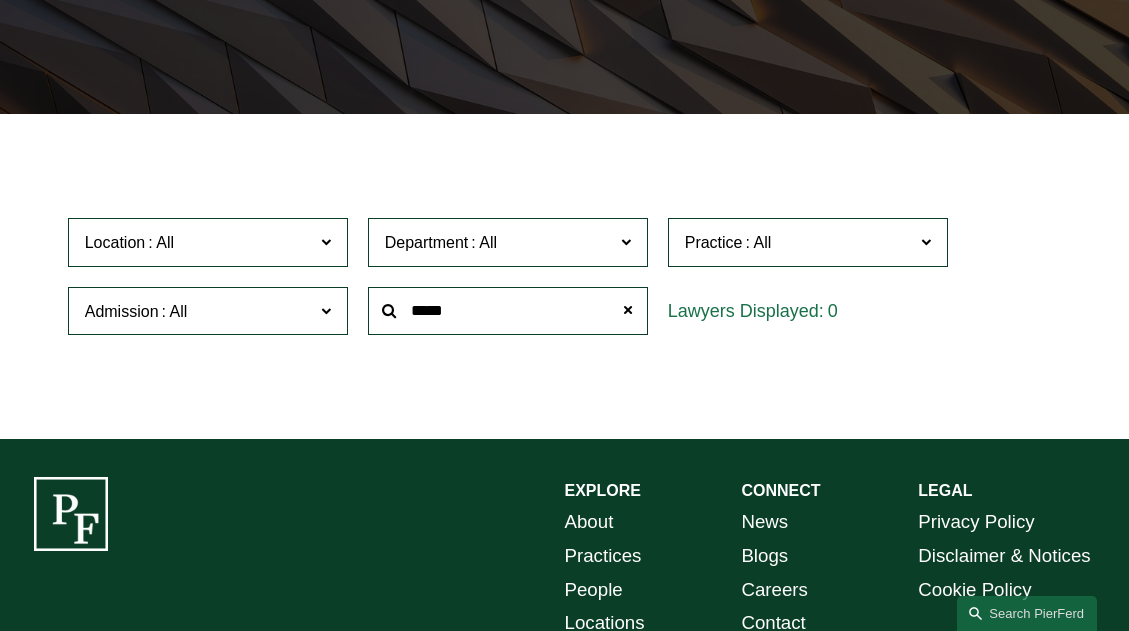 click on "Department" 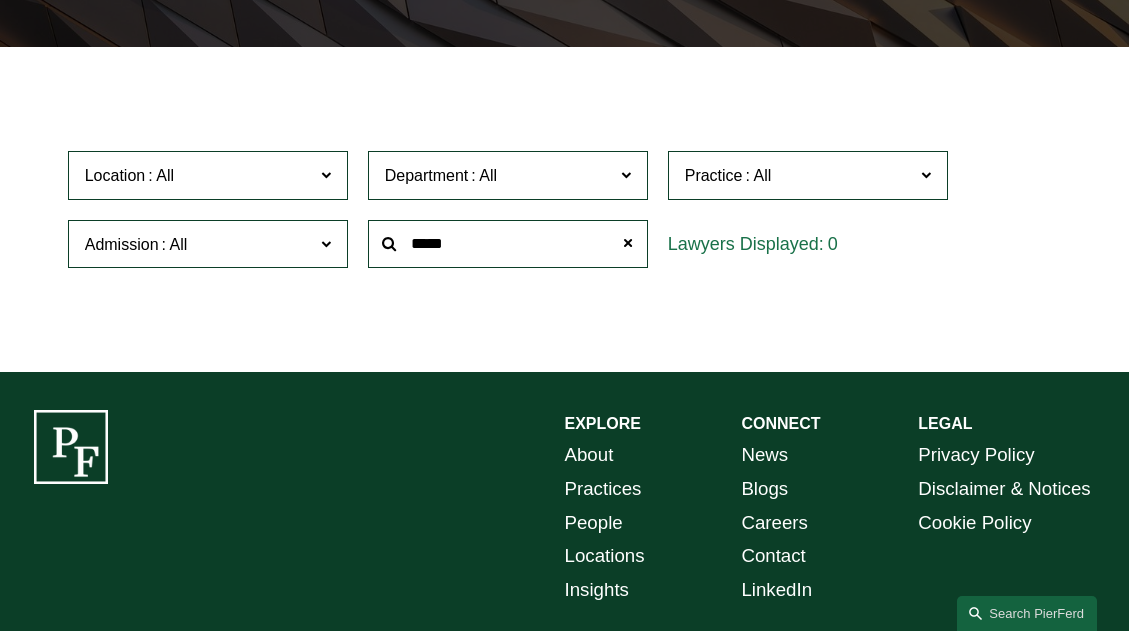 scroll, scrollTop: 427, scrollLeft: 2, axis: both 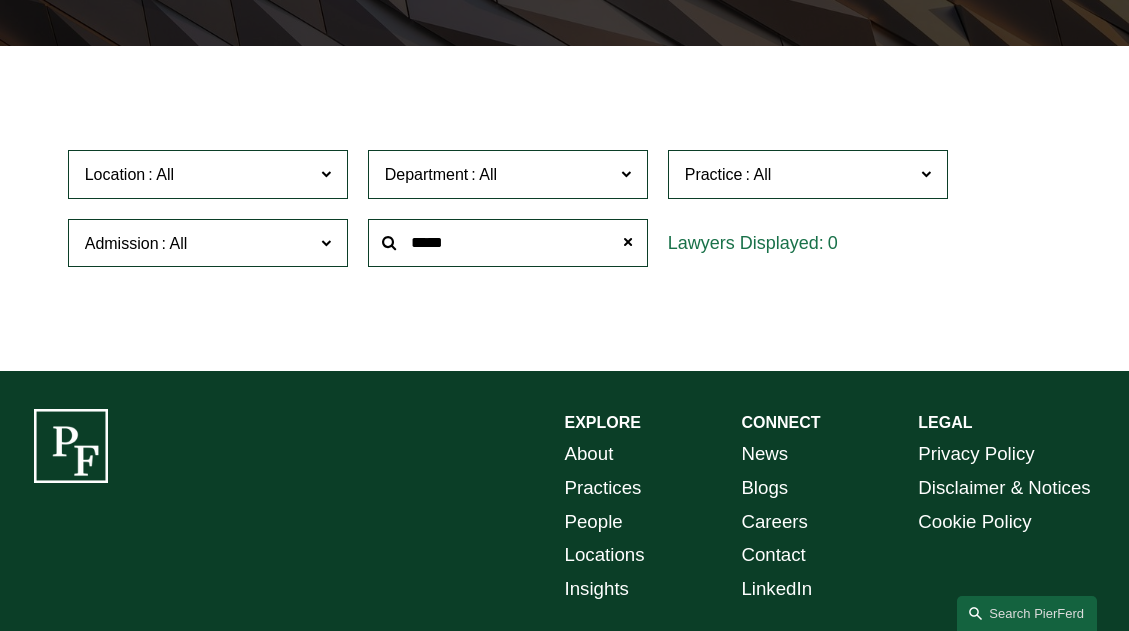 click on "Corporate" 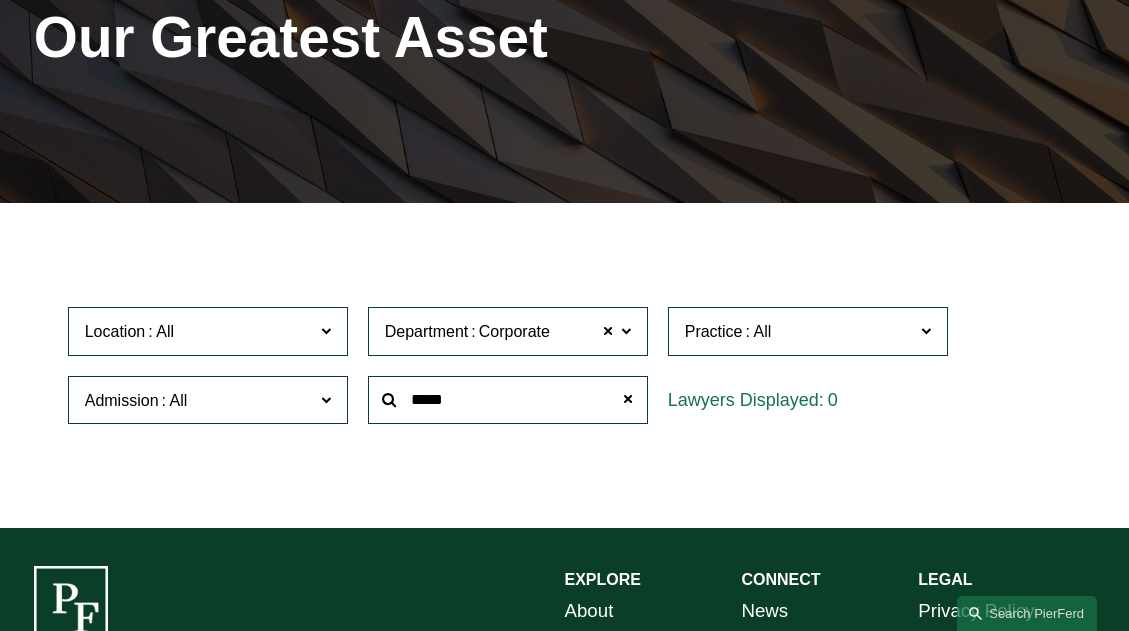 scroll, scrollTop: 257, scrollLeft: 0, axis: vertical 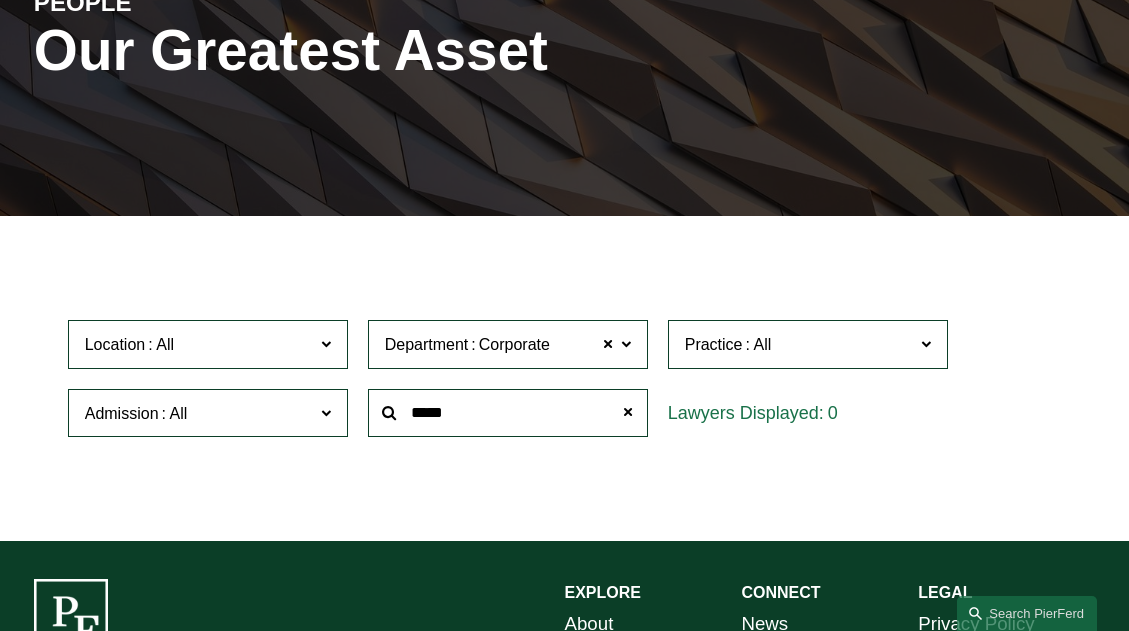 click on "Filter Location All [GEOGRAPHIC_DATA] [GEOGRAPHIC_DATA] [GEOGRAPHIC_DATA] [GEOGRAPHIC_DATA] [GEOGRAPHIC_DATA] [GEOGRAPHIC_DATA] [GEOGRAPHIC_DATA] [GEOGRAPHIC_DATA] [GEOGRAPHIC_DATA] [GEOGRAPHIC_DATA] [GEOGRAPHIC_DATA] [GEOGRAPHIC_DATA] [GEOGRAPHIC_DATA] [GEOGRAPHIC_DATA] [GEOGRAPHIC_DATA] [US_STATE] [GEOGRAPHIC_DATA][US_STATE][PERSON_NAME][GEOGRAPHIC_DATA] [GEOGRAPHIC_DATA] [GEOGRAPHIC_DATA] [GEOGRAPHIC_DATA] [GEOGRAPHIC_DATA] [GEOGRAPHIC_DATA] [US_STATE], [GEOGRAPHIC_DATA] Wilmington Department Corporate Corporate All Corporate Employment, Labor, and Benefits Intellectual Property Litigation Practice All Antitrust Counseling Appellate Arbitration and Mediation Banking and Financial Services Bankruptcy, Financial Restructuring, and Reorganization Broker-Dealer Regulation Cannabis, Hemp & CBD Capital Markets Civil Pretrial and Trial Services Class Action Defense Commercial Litigation Commercial Transactions Commodities, Futures & Derivatives Communications & Media Condemnation and Eminent Domain Construction and Design Professional Copyrights Cyber, Privacy & Technology Education Emerging Companies Employment and Labor Energy, Gas, and Oil Law Energy, Renewables, and Sustainability Entertainment Environmental, Health, and Safety FDA Patents" 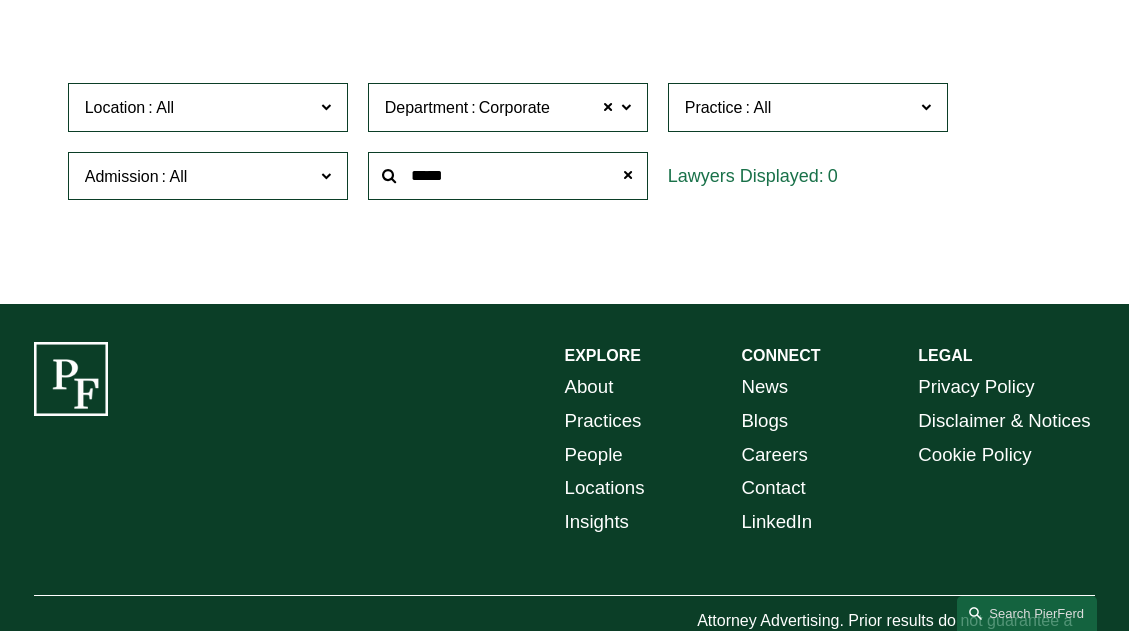 scroll, scrollTop: 507, scrollLeft: 0, axis: vertical 